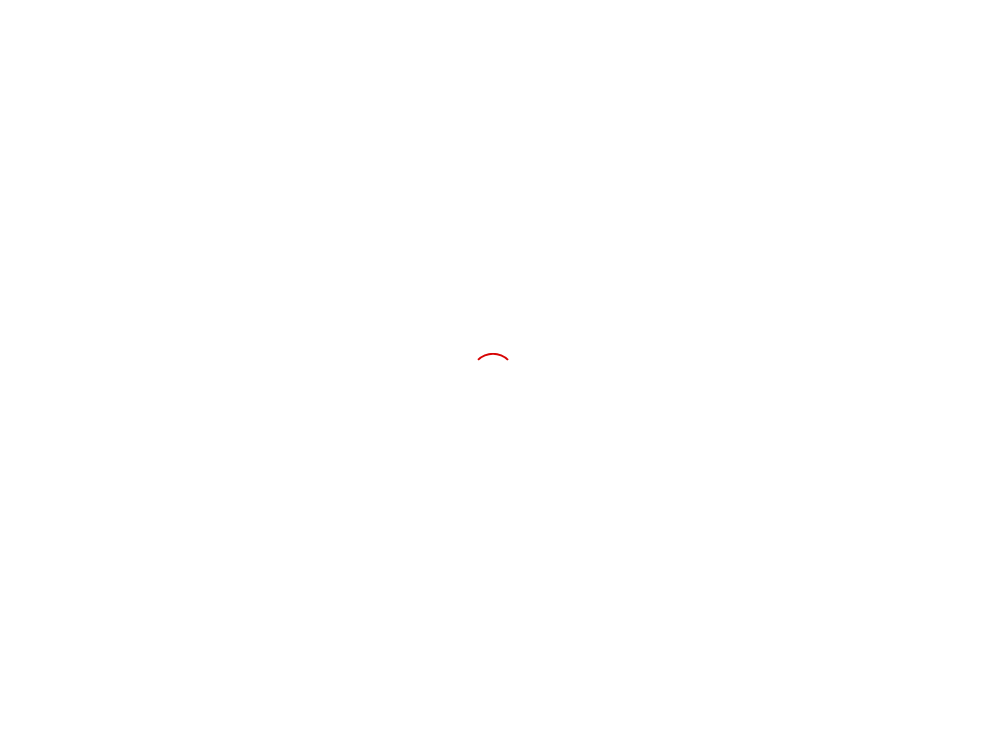 scroll, scrollTop: 0, scrollLeft: 0, axis: both 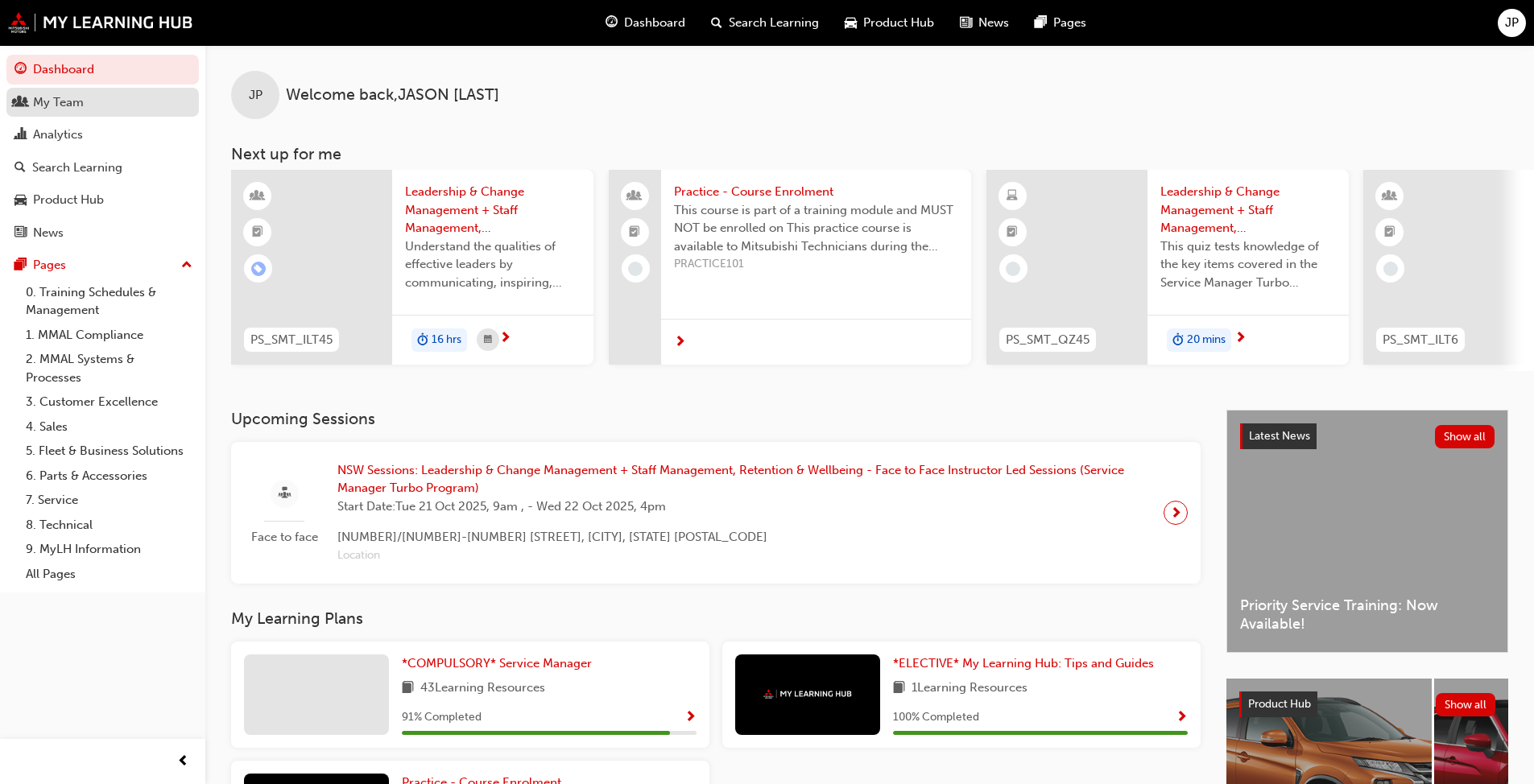 click on "My Team" at bounding box center [58, 102] 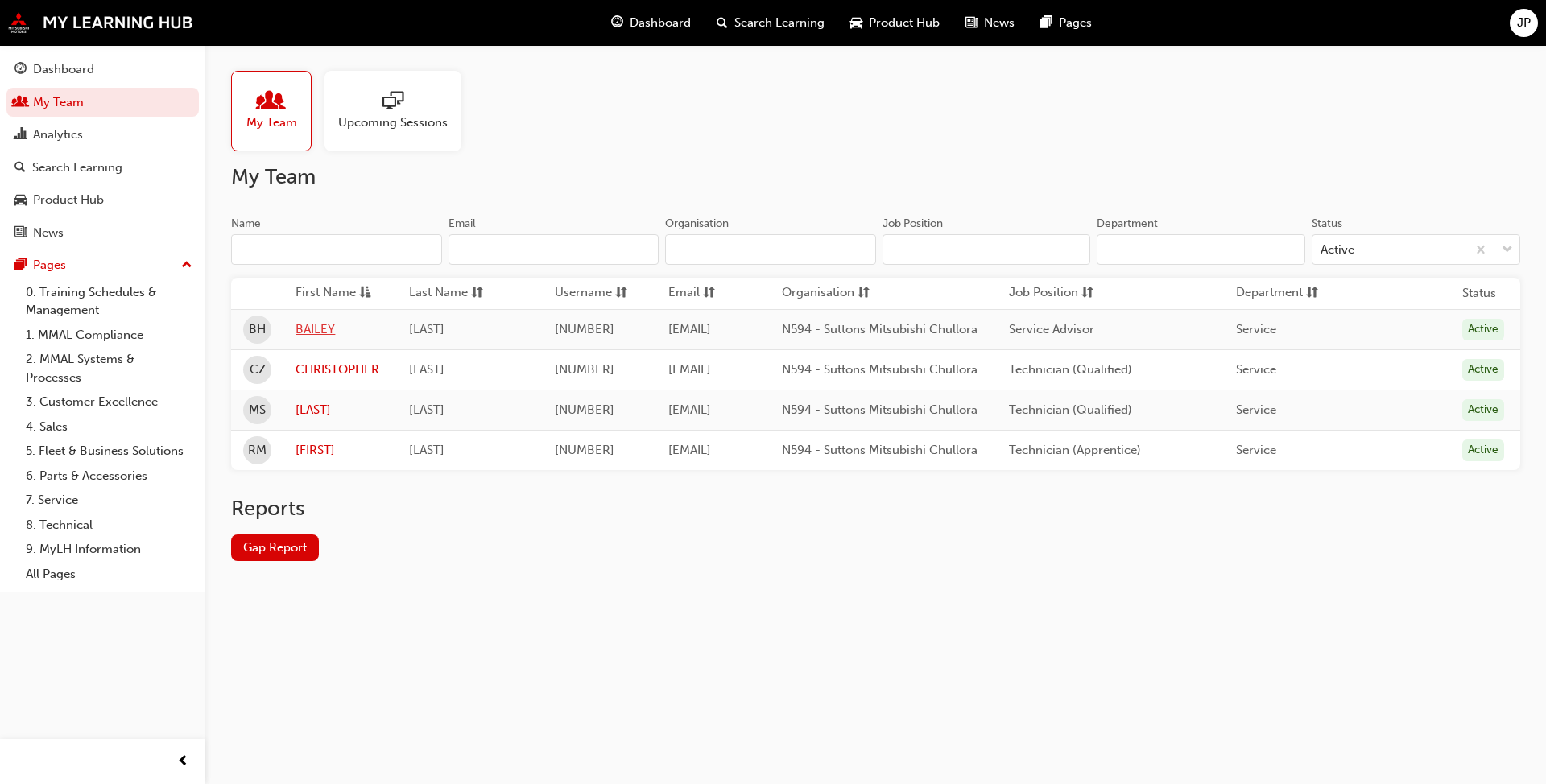 click on "BAILEY" at bounding box center [340, 329] 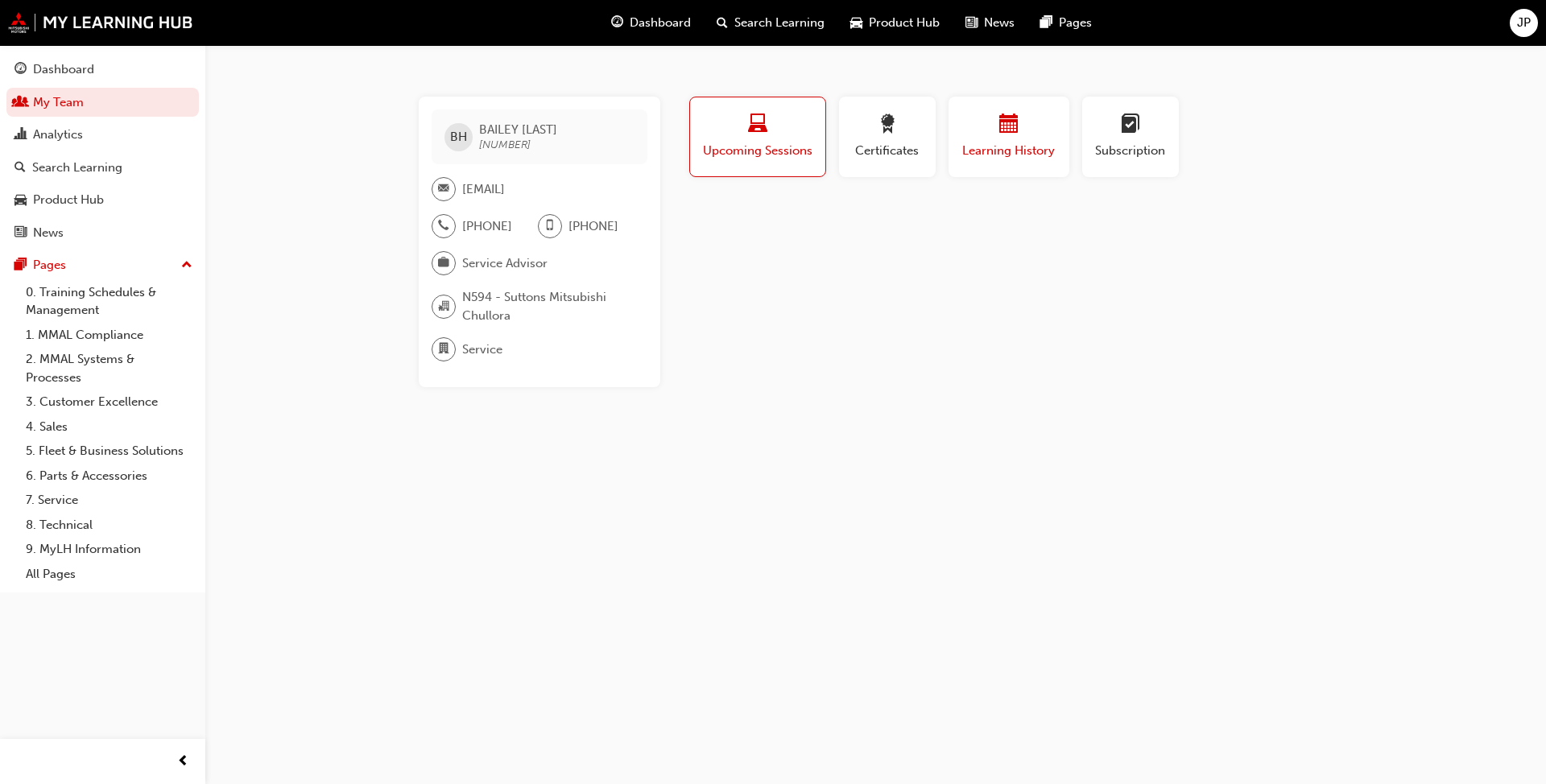 click at bounding box center (1009, 125) 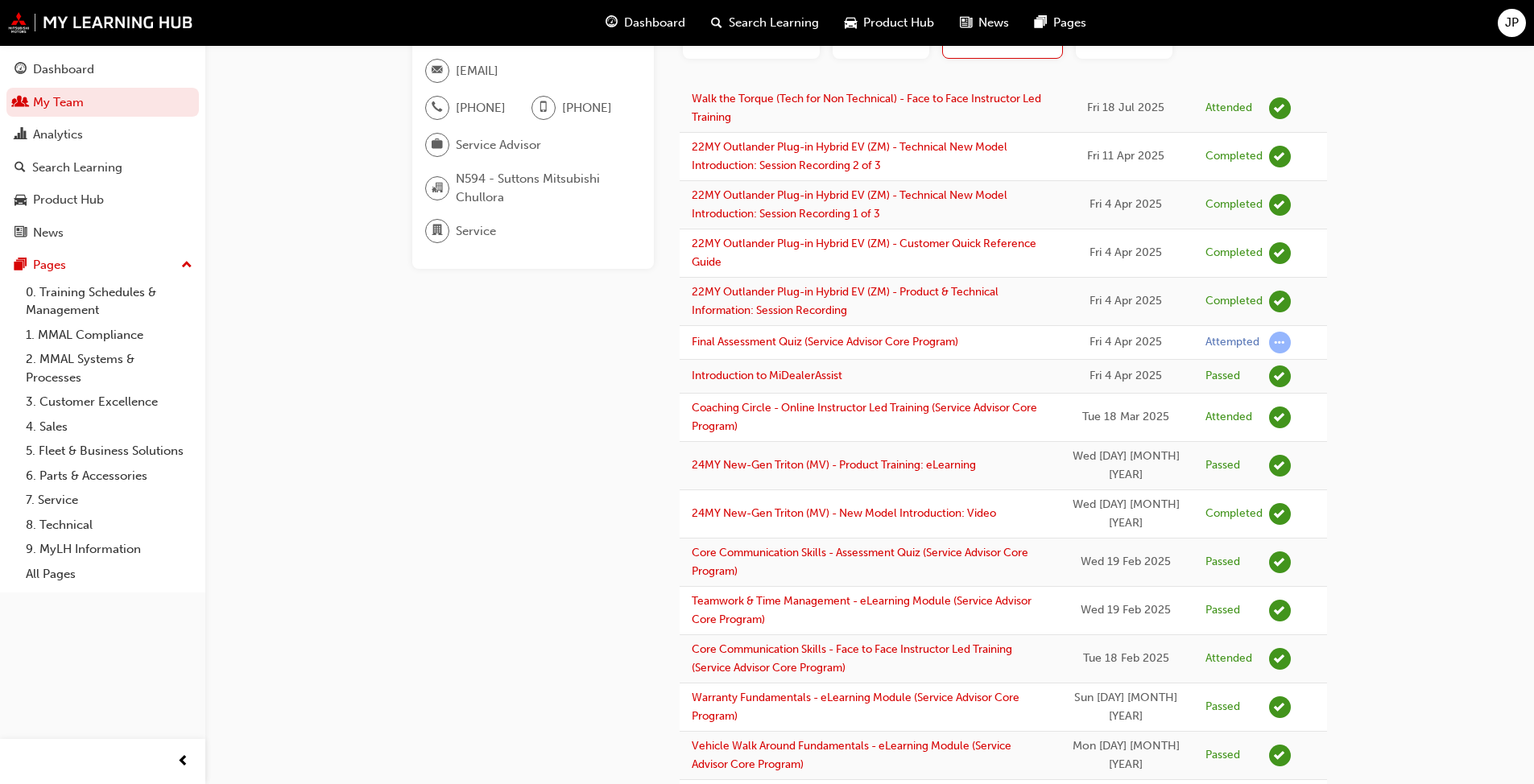 scroll, scrollTop: 0, scrollLeft: 0, axis: both 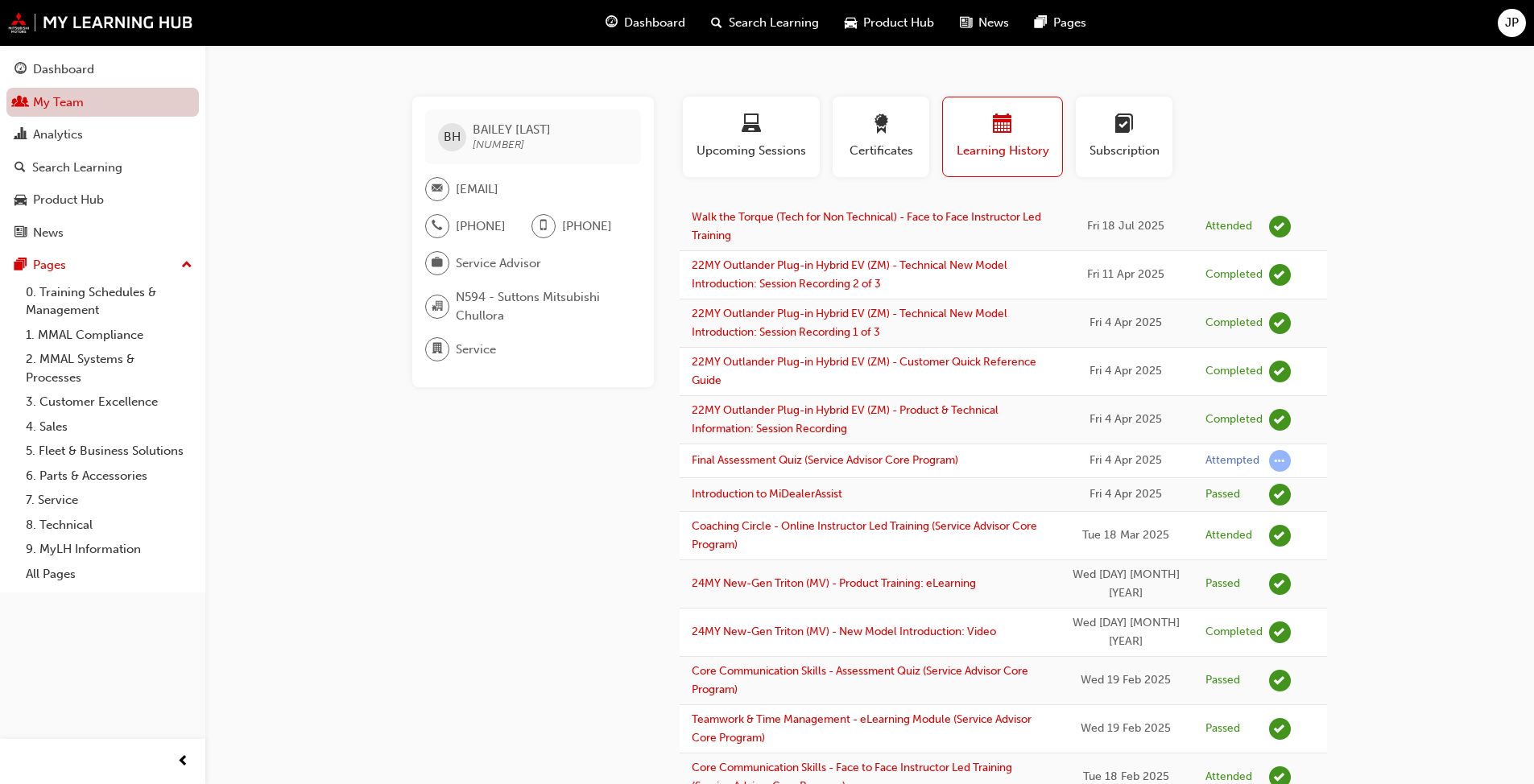 click on "My Team" at bounding box center (102, 102) 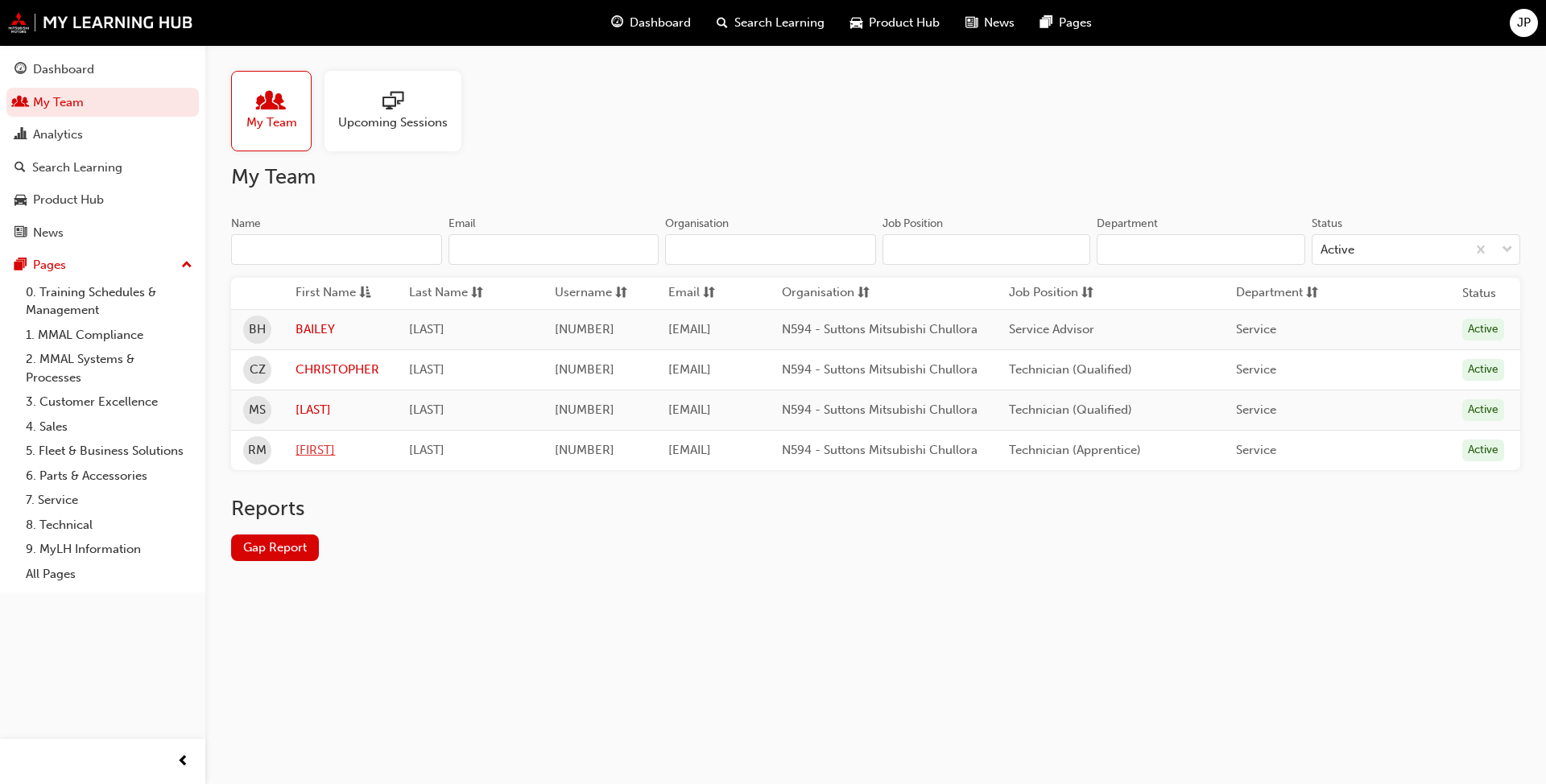 click on "[FIRST]" at bounding box center (340, 450) 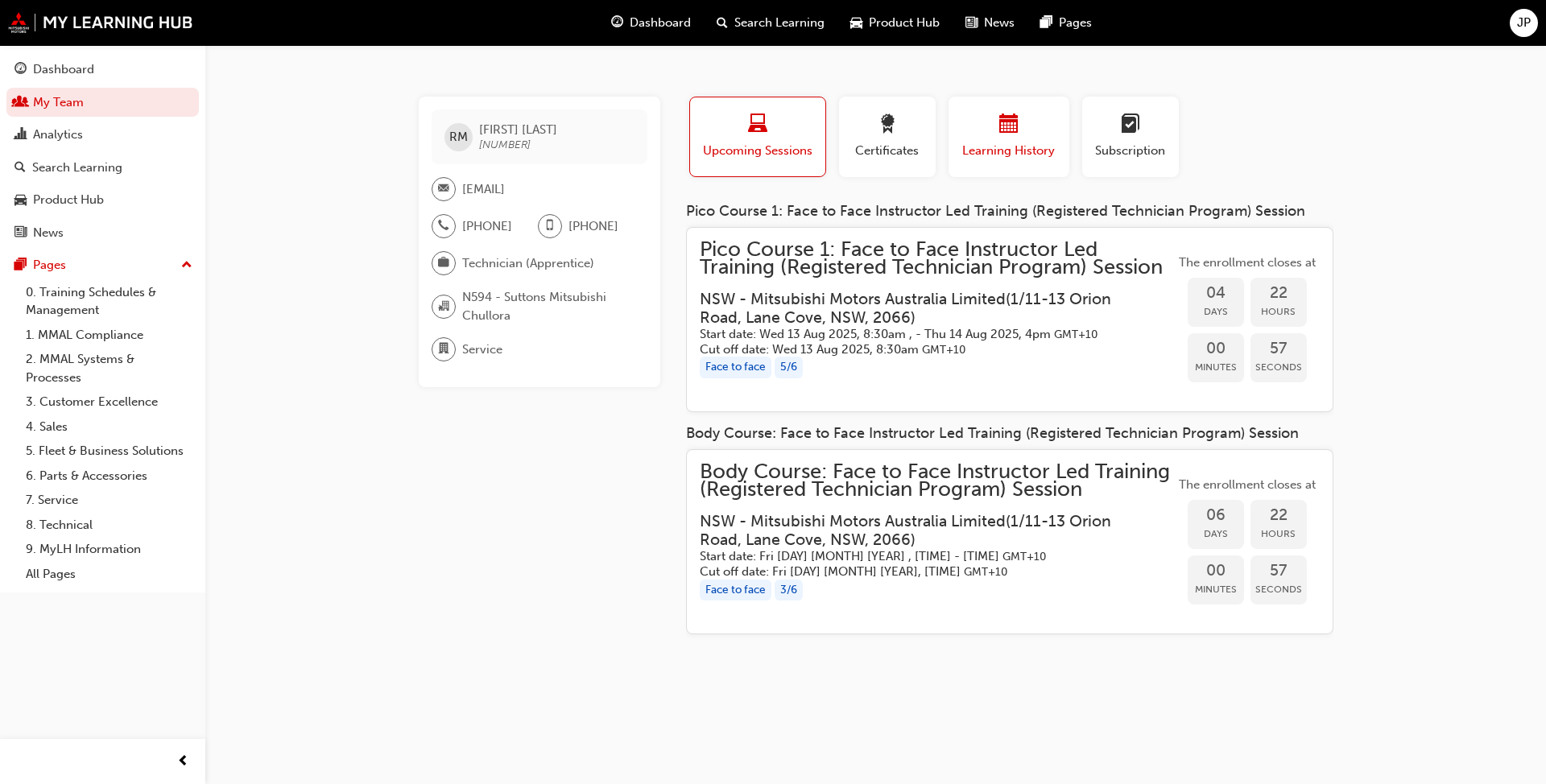 click at bounding box center [1009, 125] 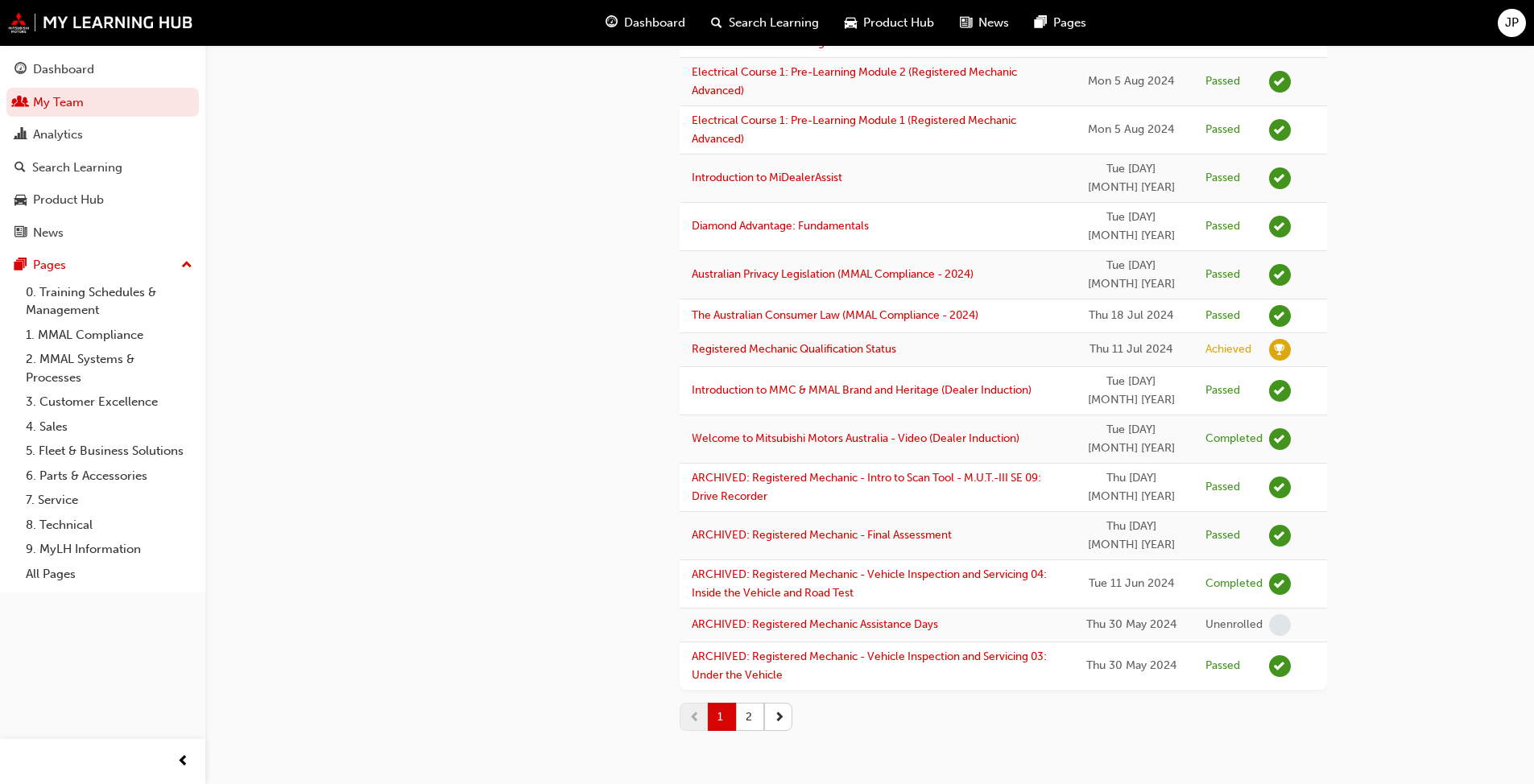 scroll, scrollTop: 1927, scrollLeft: 0, axis: vertical 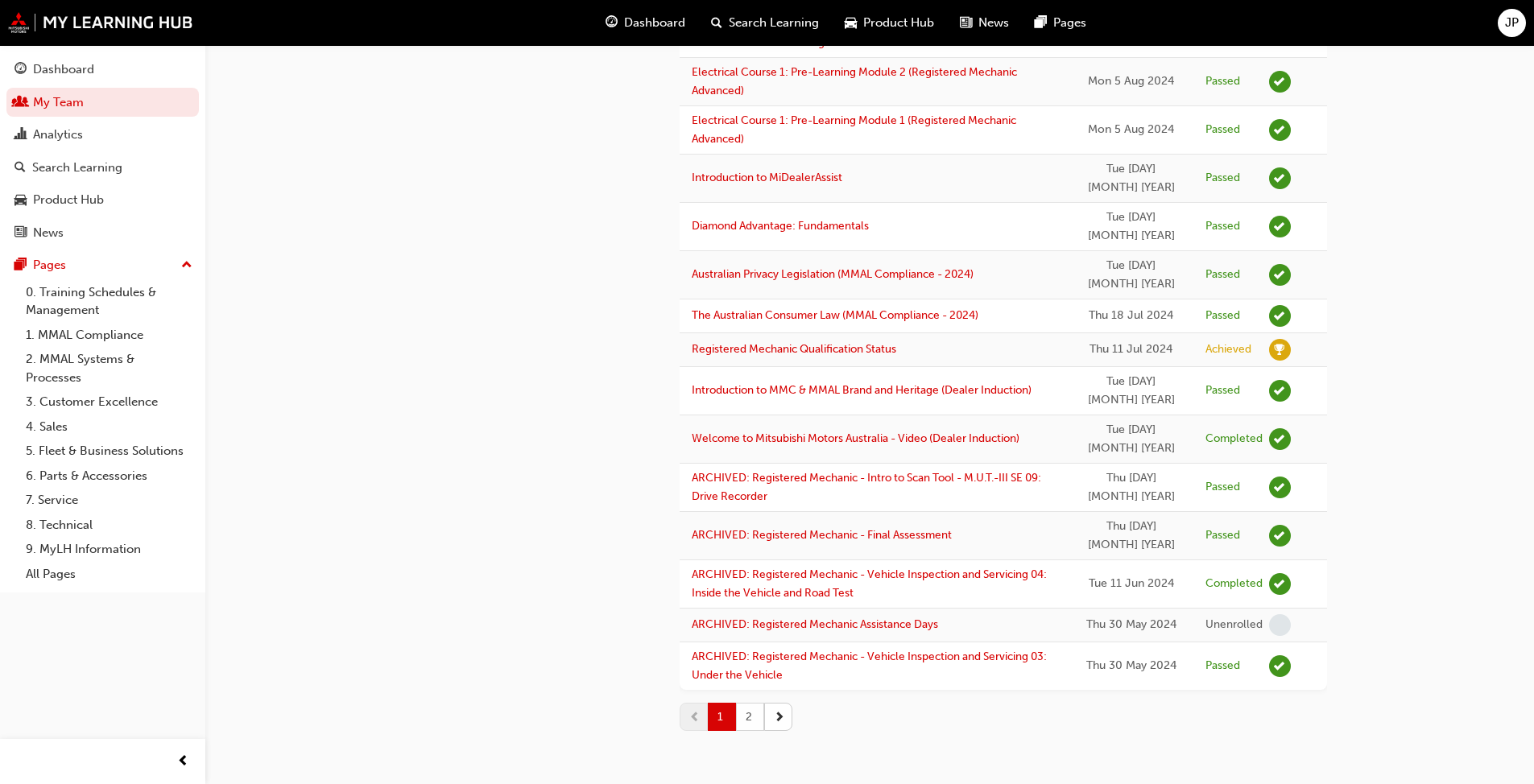 click on "2" at bounding box center (750, 716) 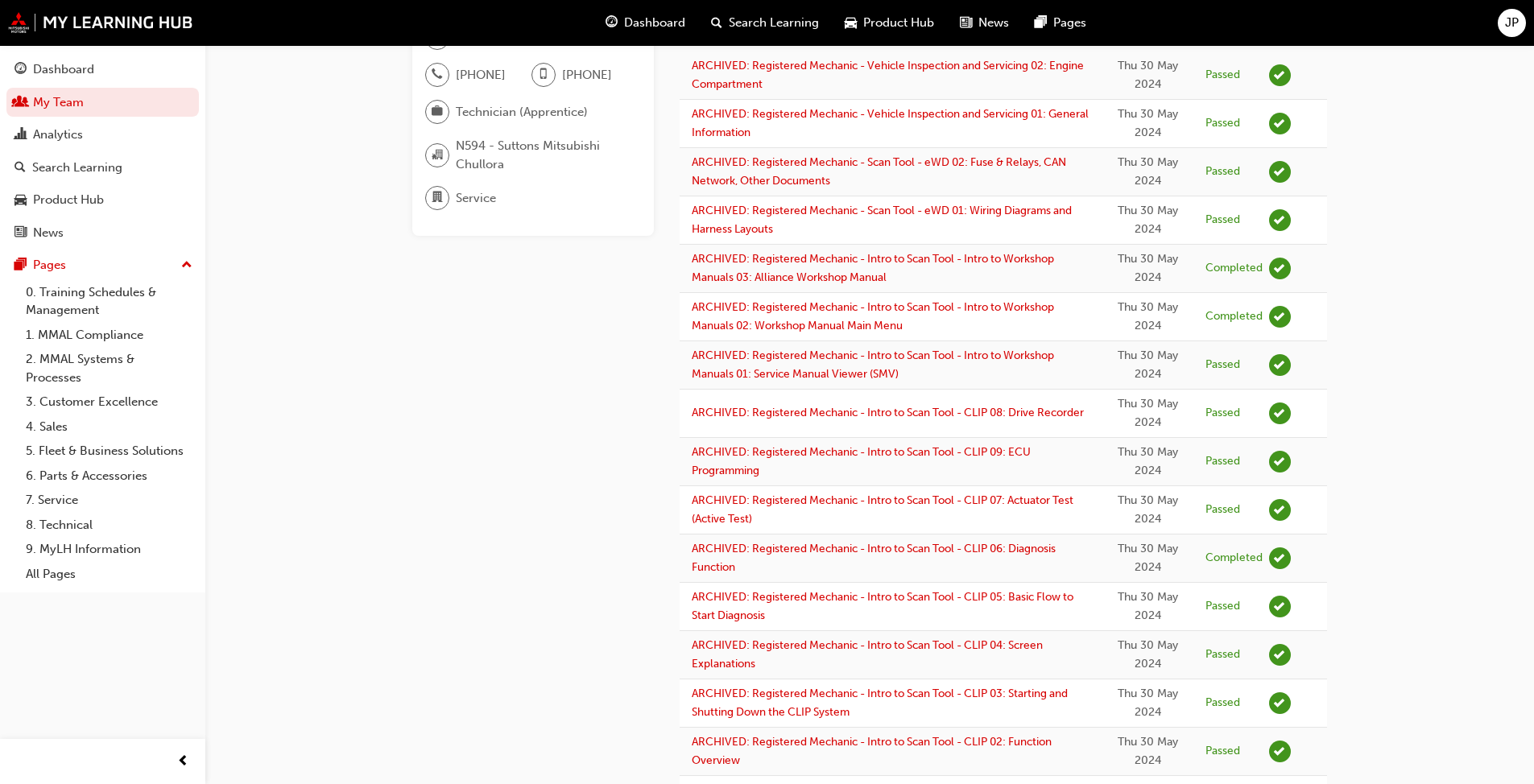 scroll, scrollTop: 0, scrollLeft: 0, axis: both 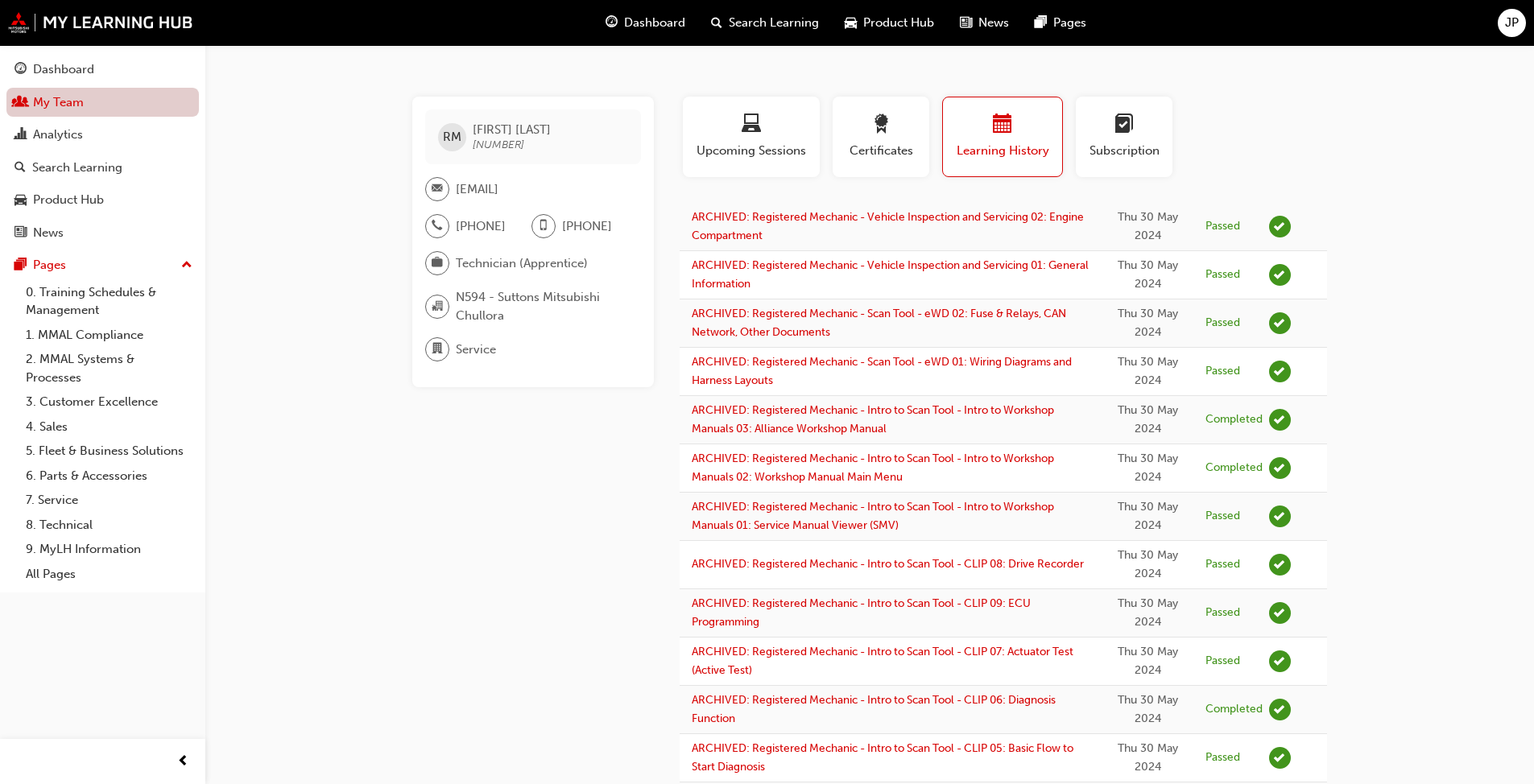click on "My Team" at bounding box center [102, 102] 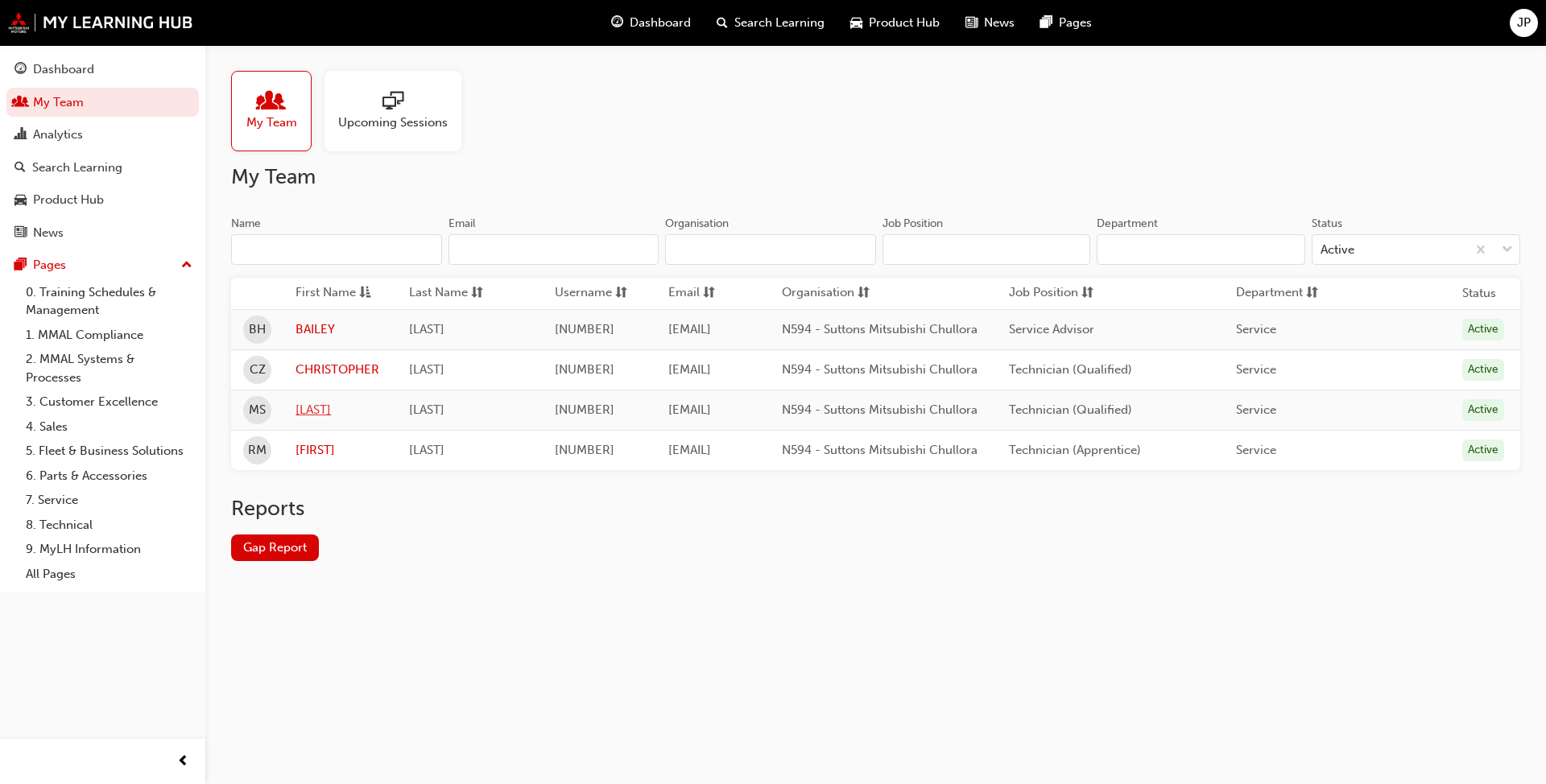 click on "[LAST]" at bounding box center (340, 410) 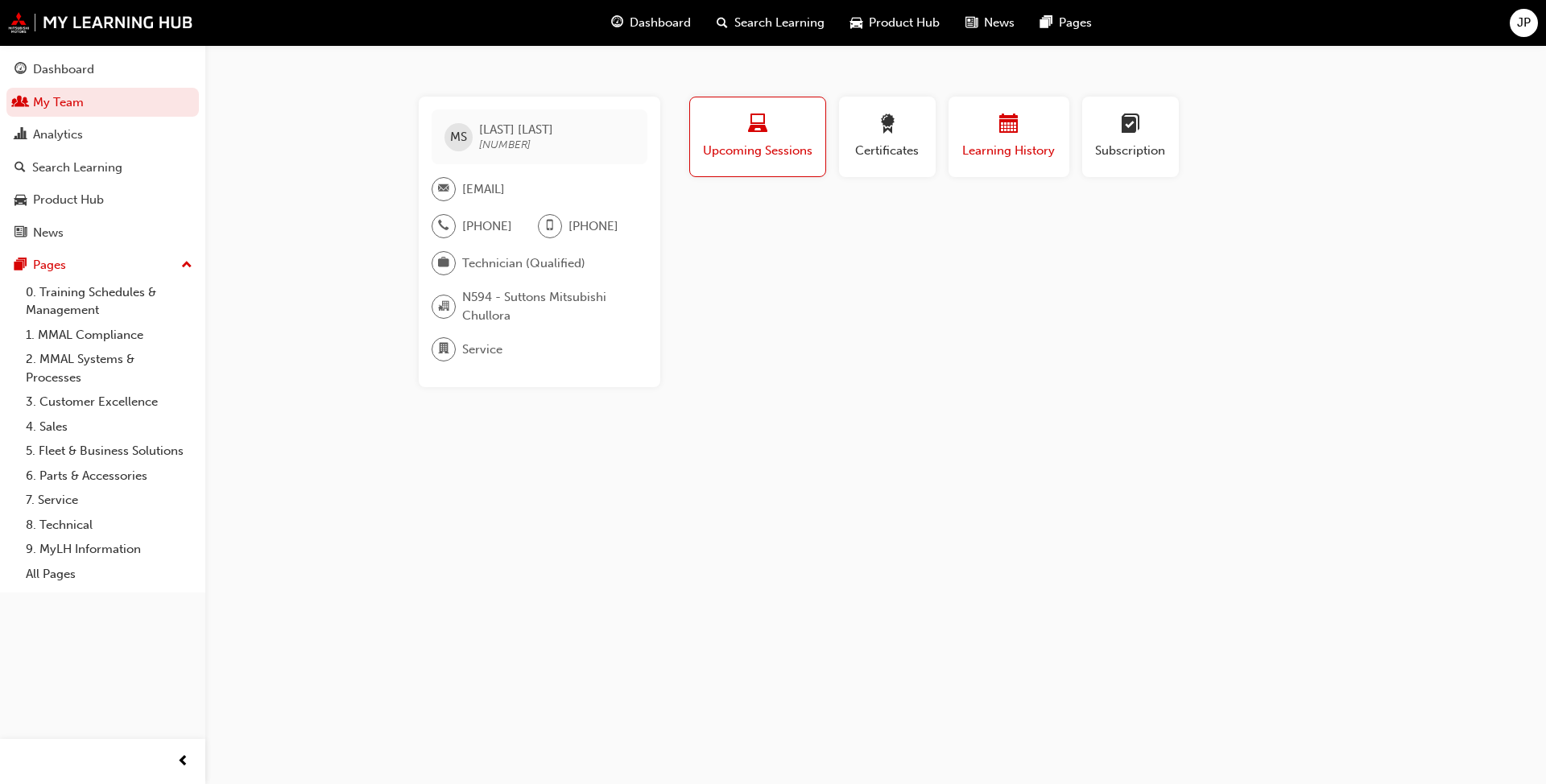 click at bounding box center (1009, 125) 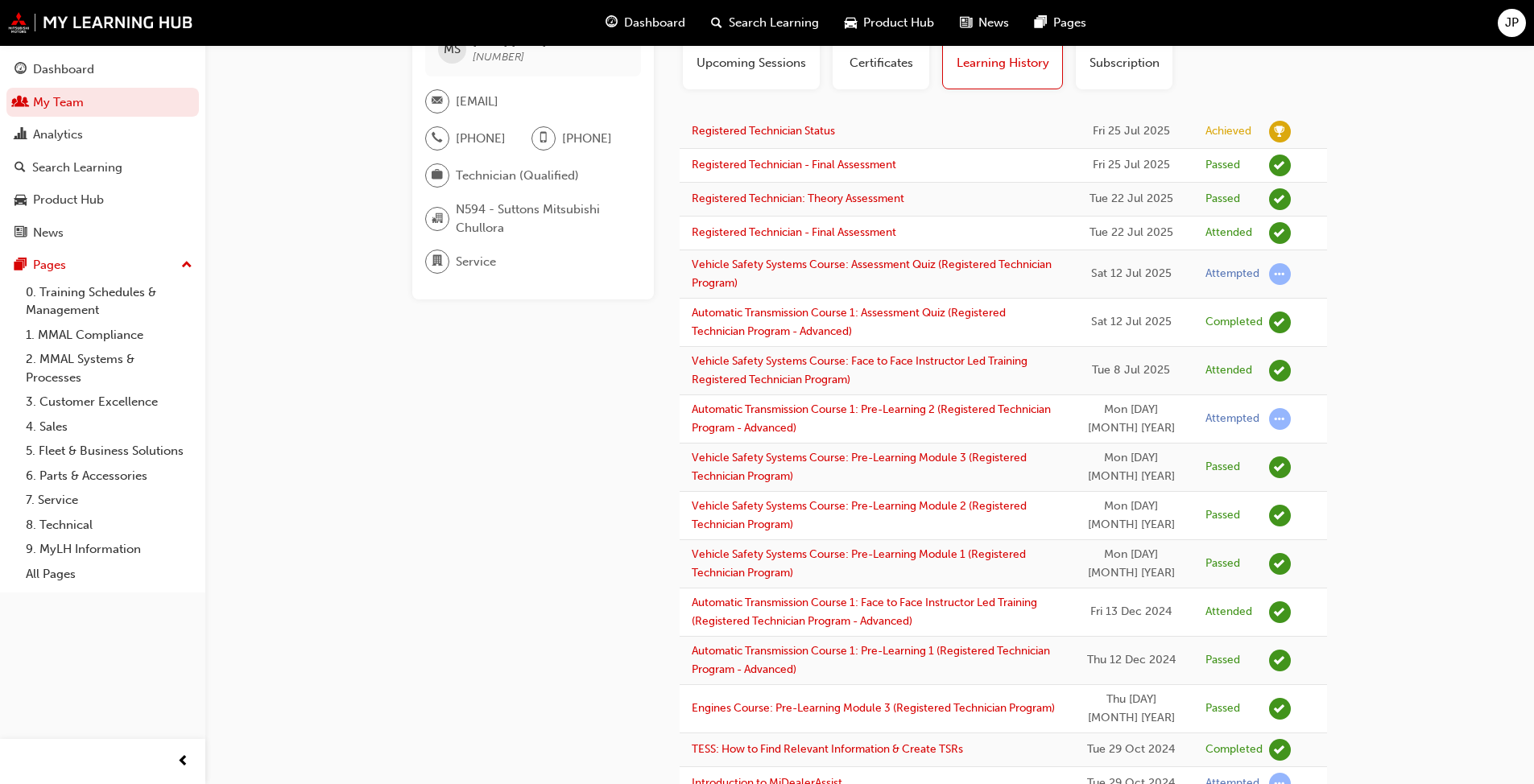 scroll, scrollTop: 0, scrollLeft: 0, axis: both 